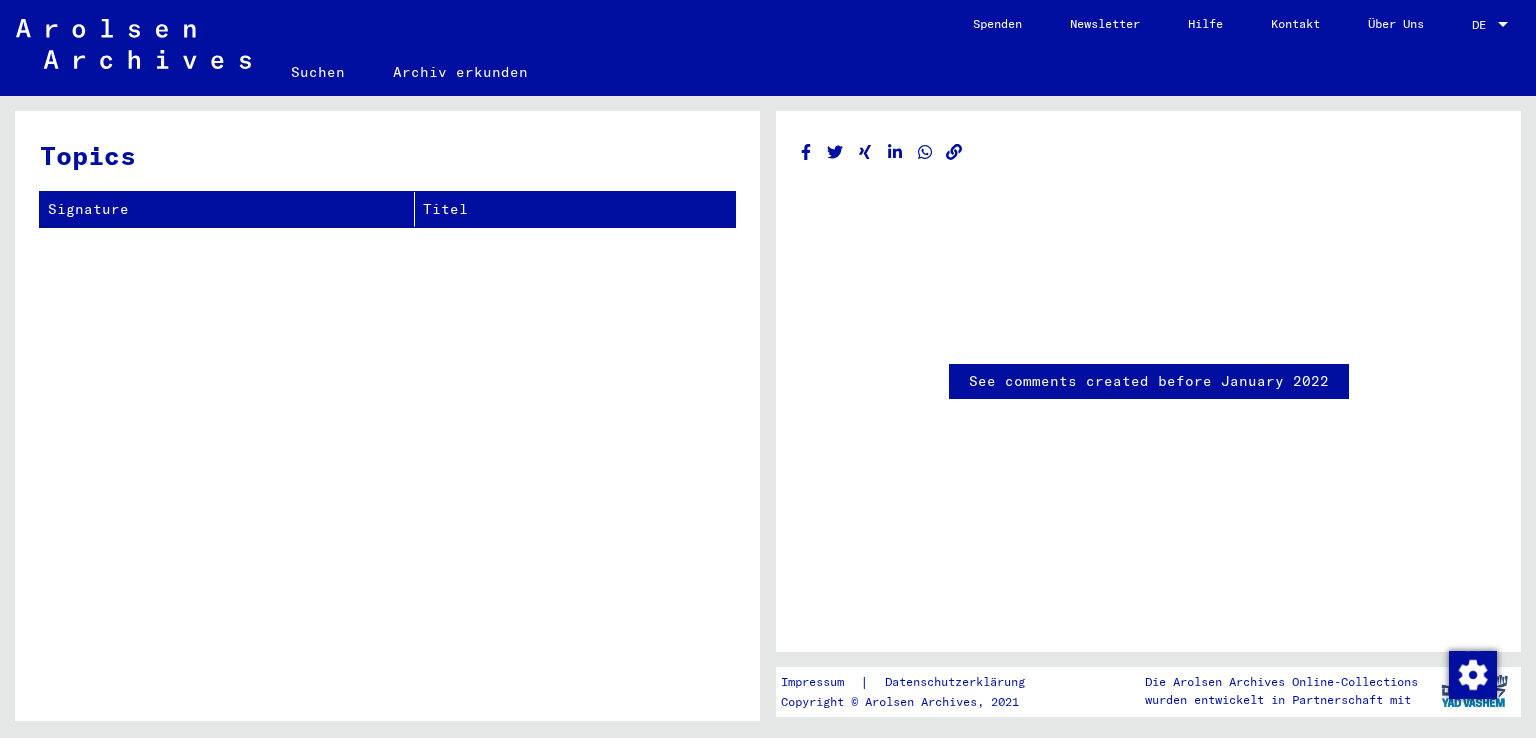 scroll, scrollTop: 0, scrollLeft: 0, axis: both 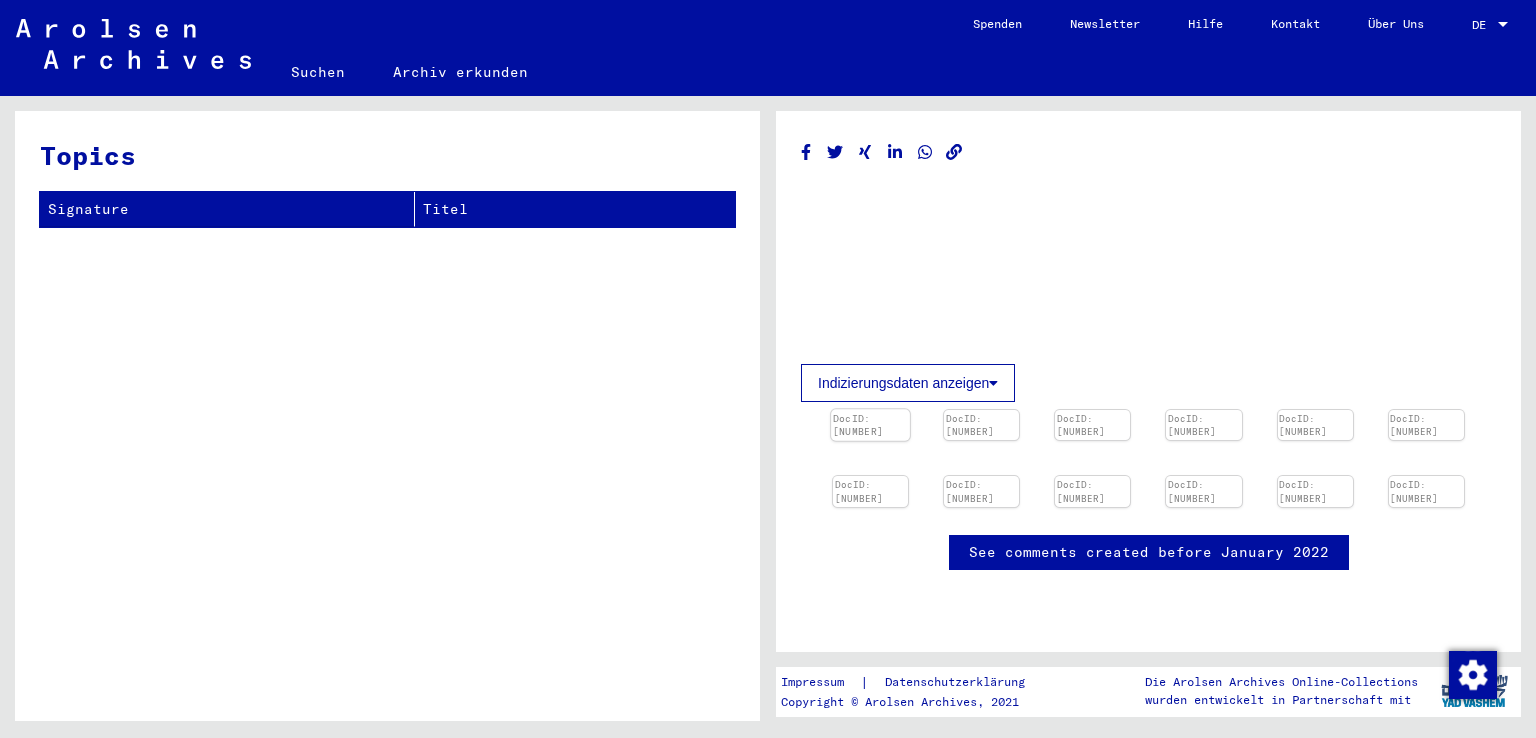 click at bounding box center (870, 409) 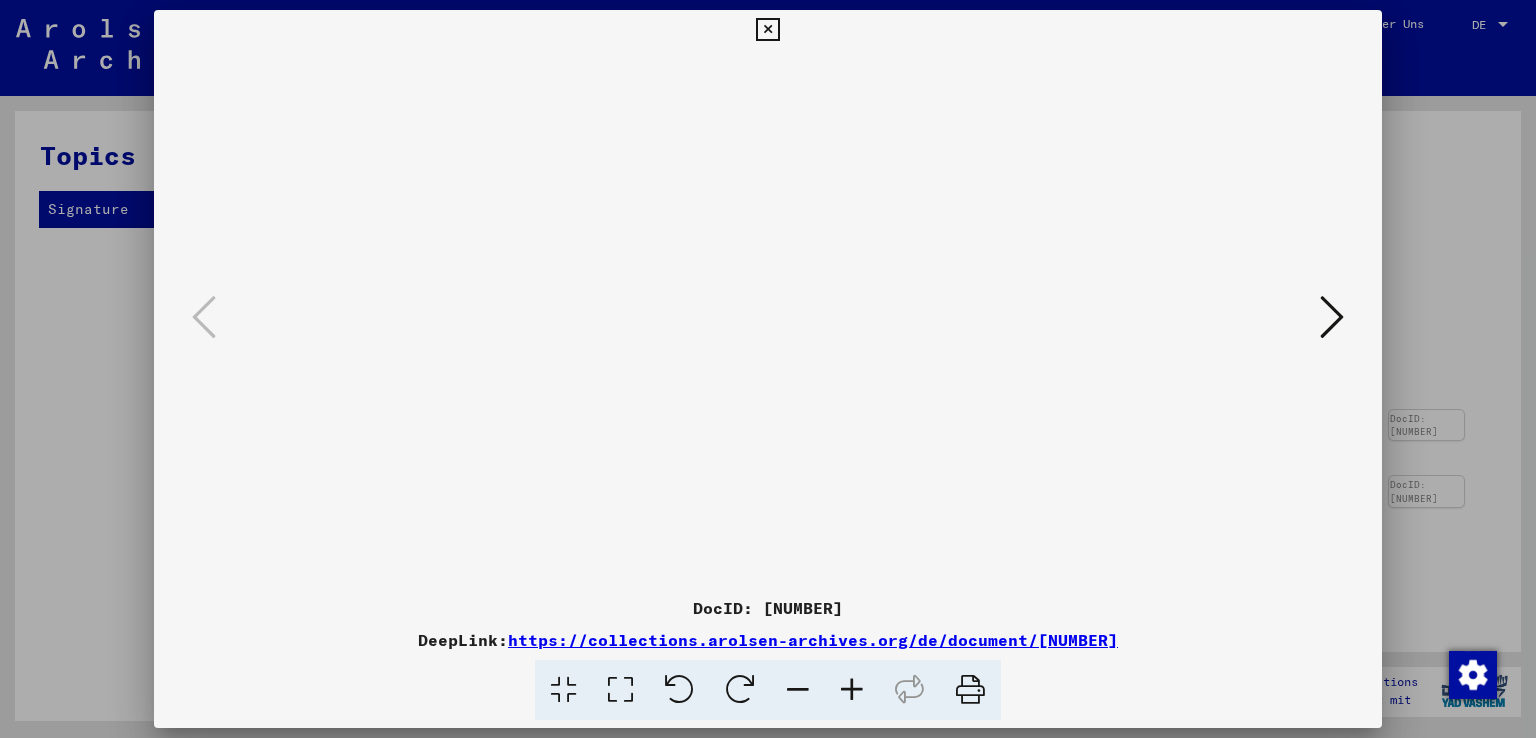 click at bounding box center (1332, 317) 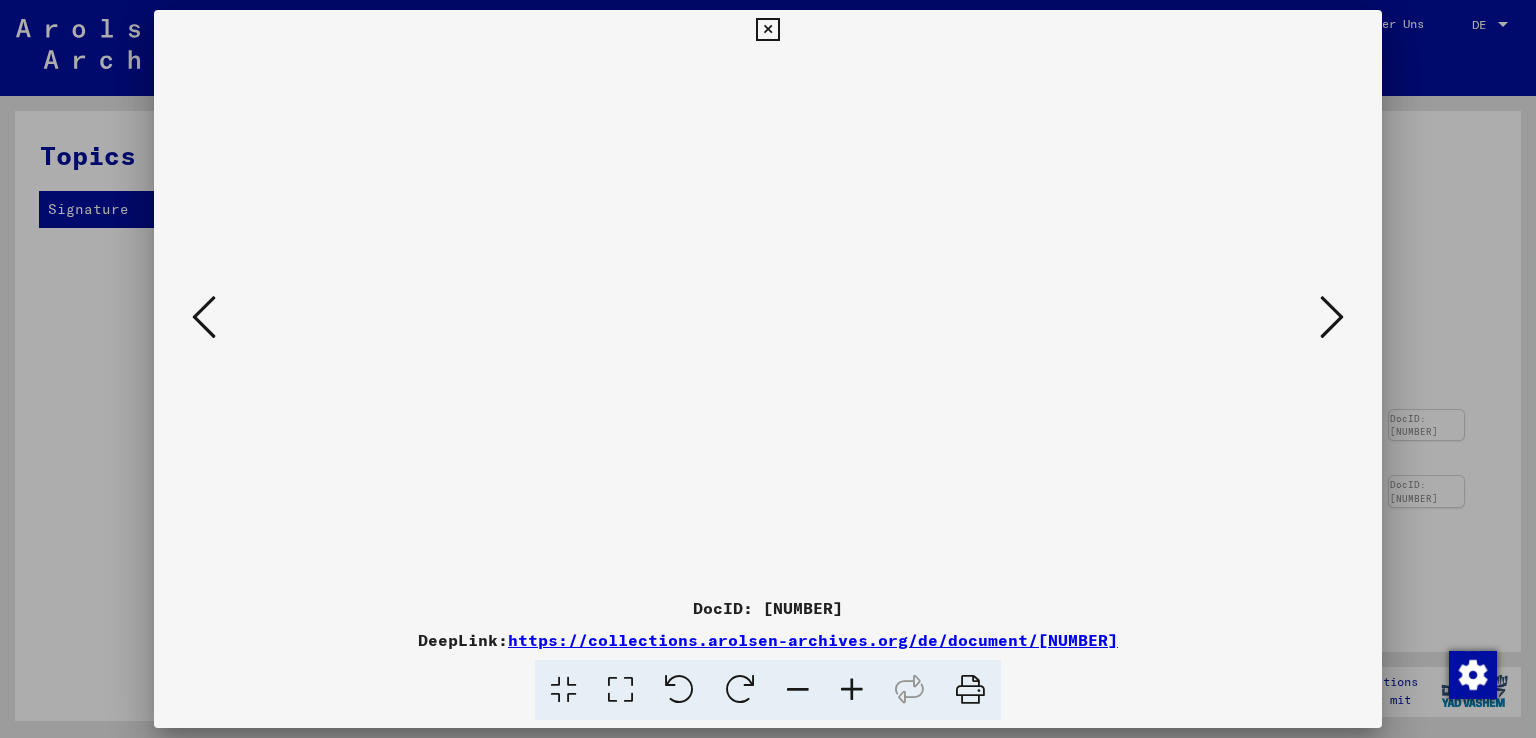 click at bounding box center [1332, 317] 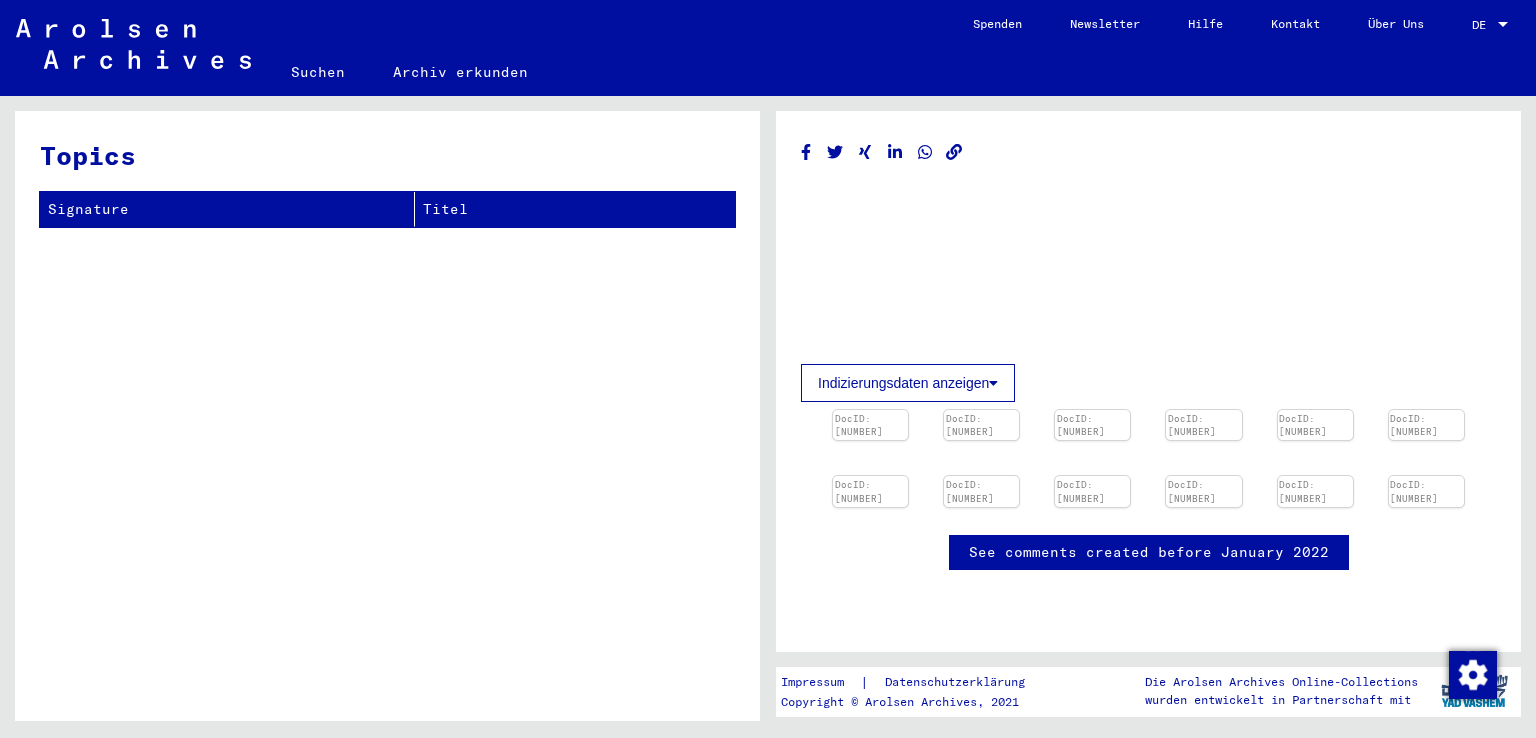 click on "Topics  Signature   Titel" at bounding box center (387, 423) 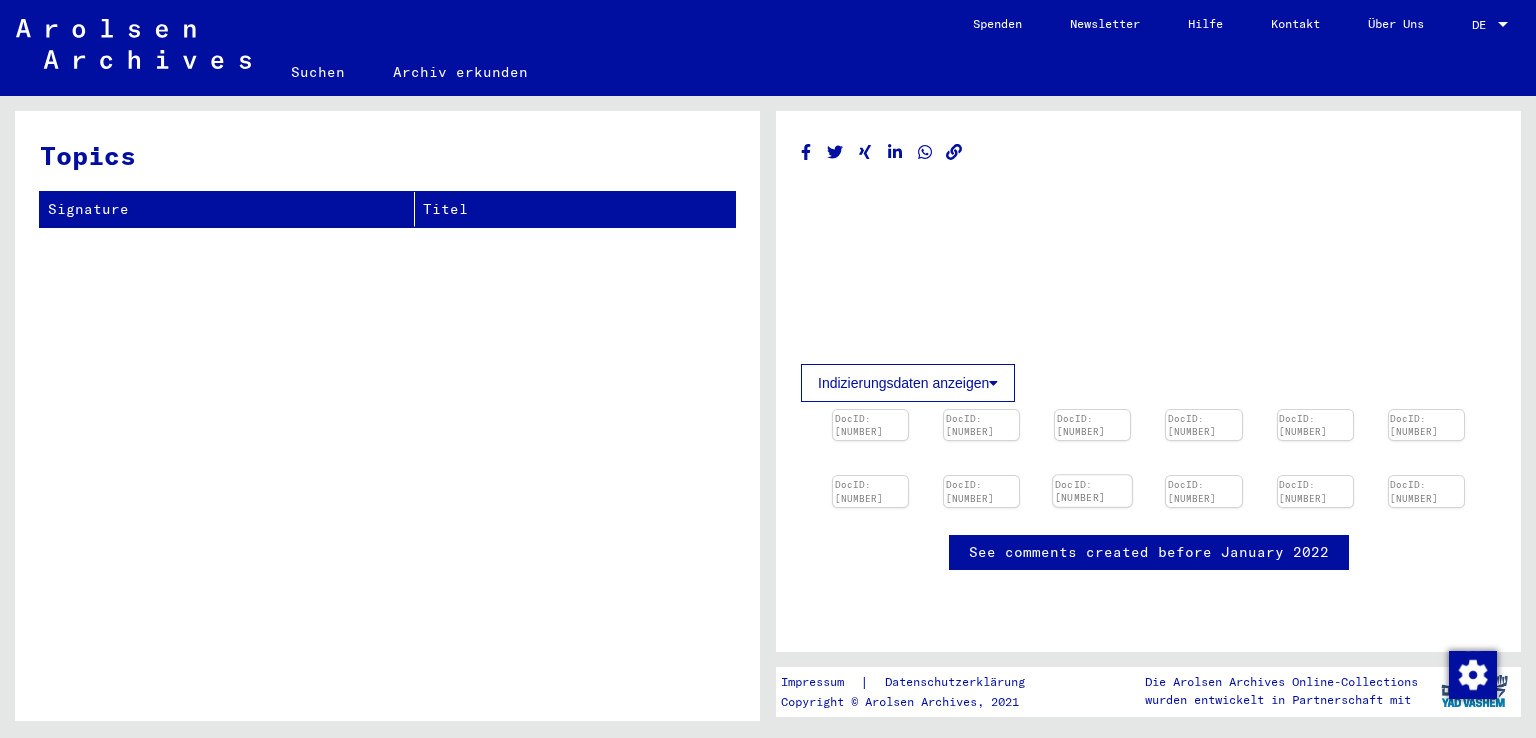 click at bounding box center [870, 410] 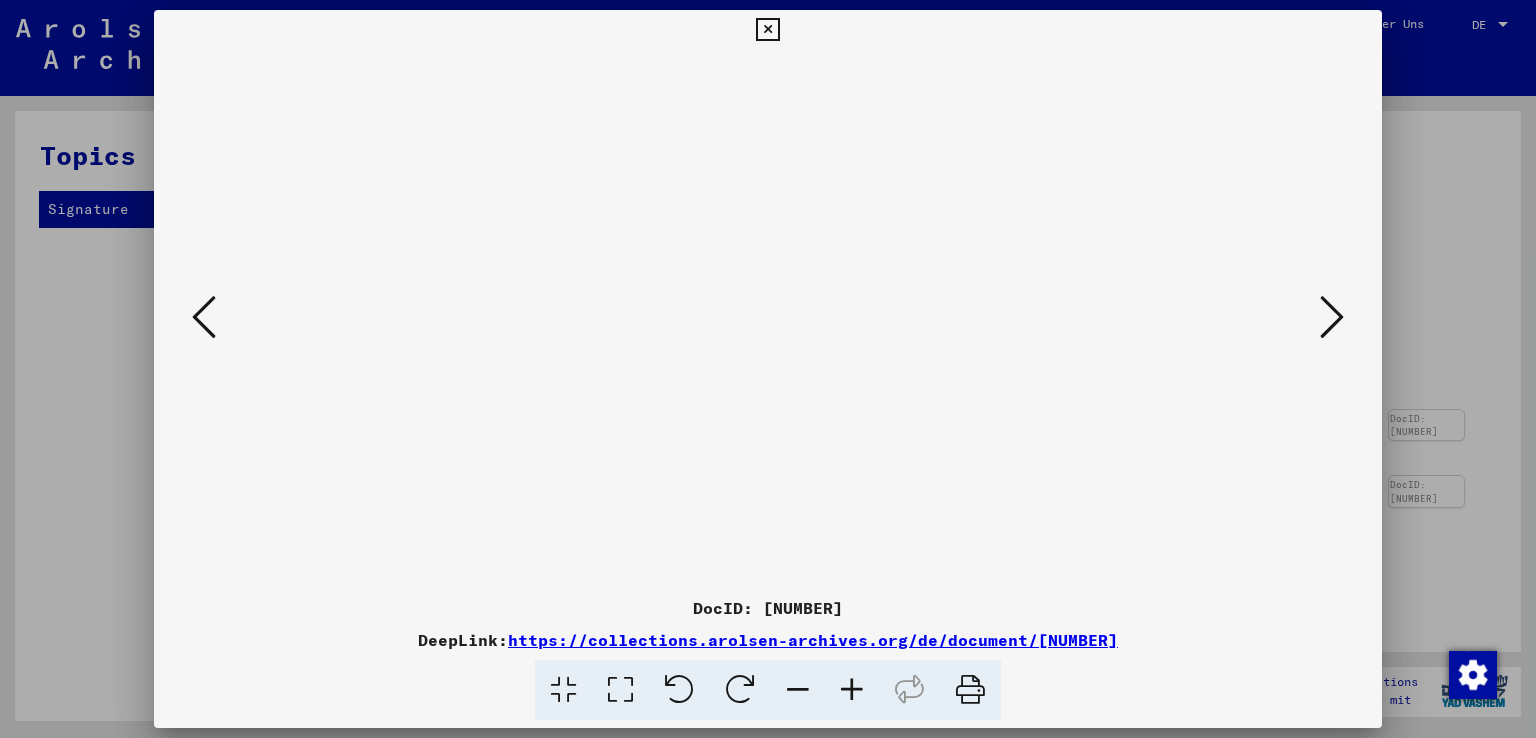 click at bounding box center [768, 319] 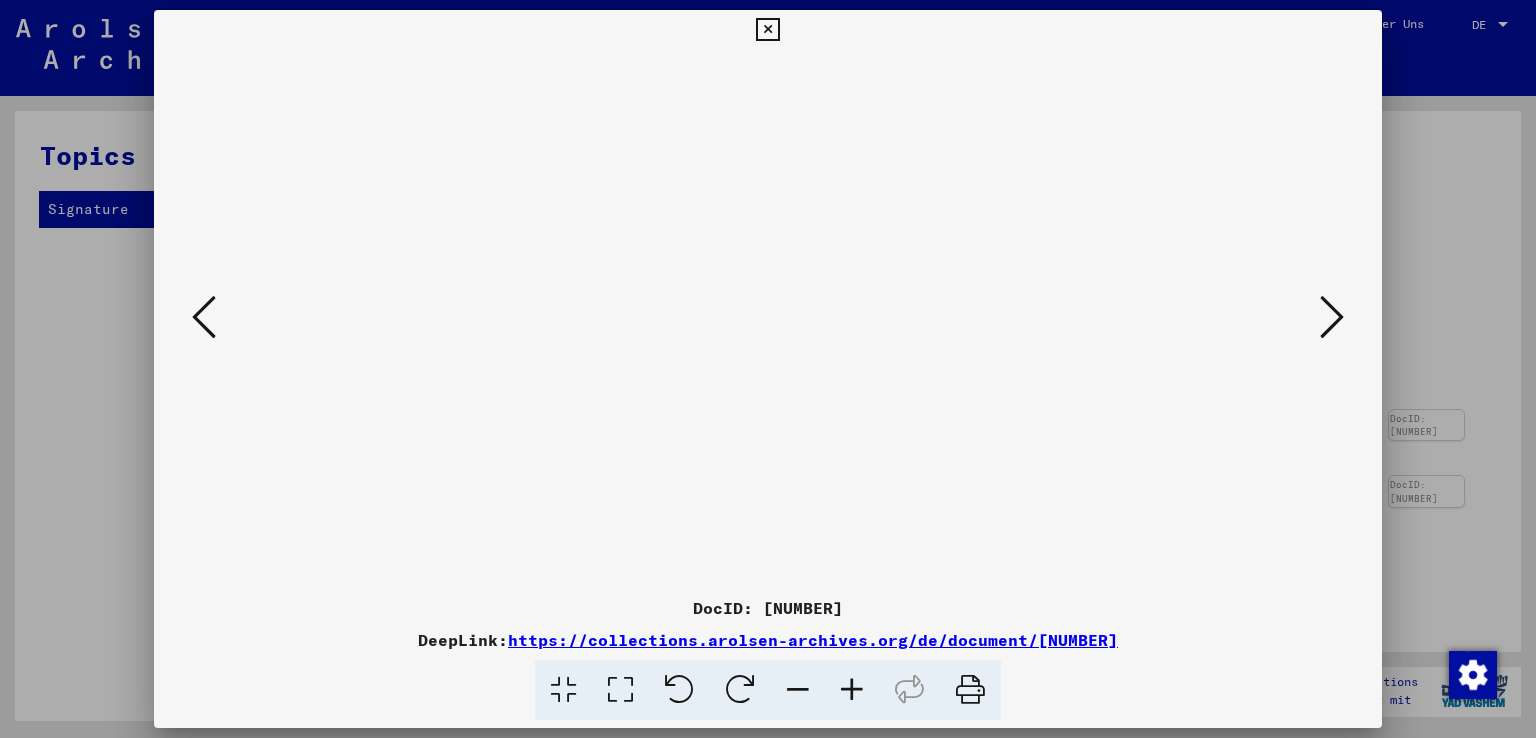 click at bounding box center (767, 30) 